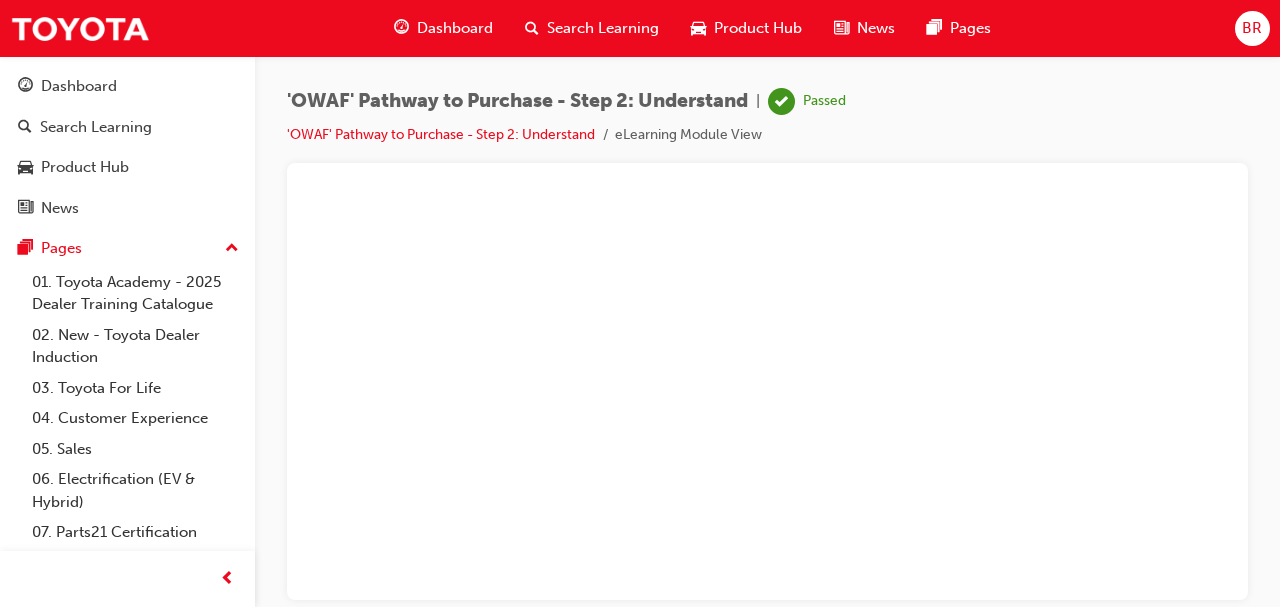 scroll, scrollTop: 0, scrollLeft: 0, axis: both 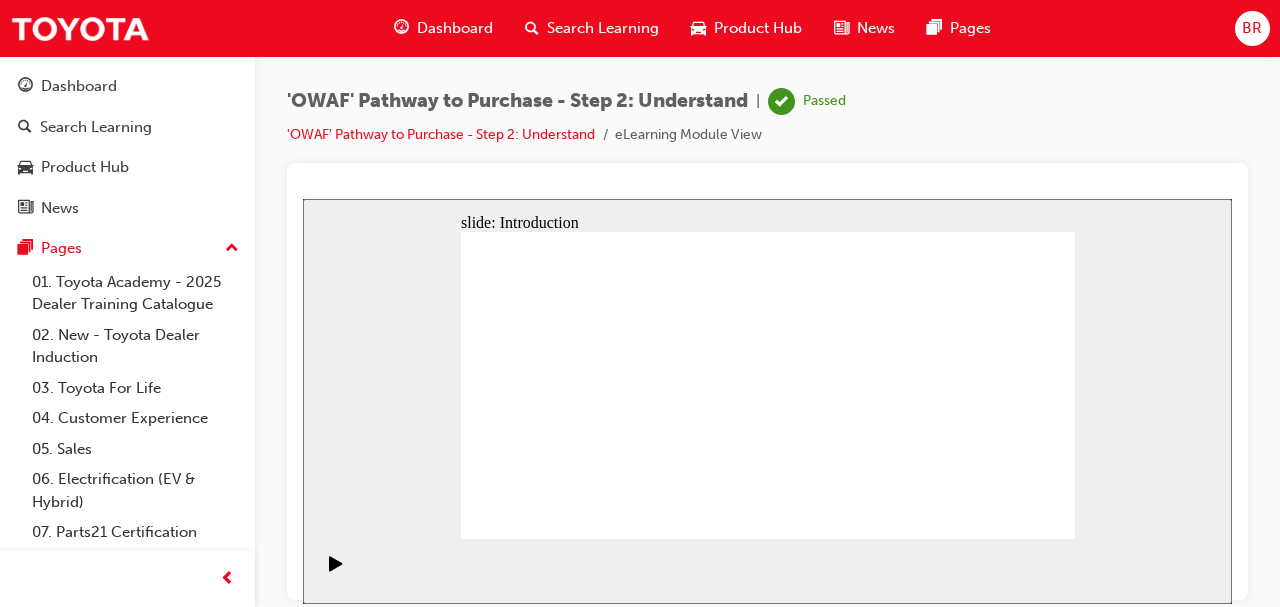 click on "Playback Speed
2
1.75
1.5
1.25" at bounding box center (767, 570) 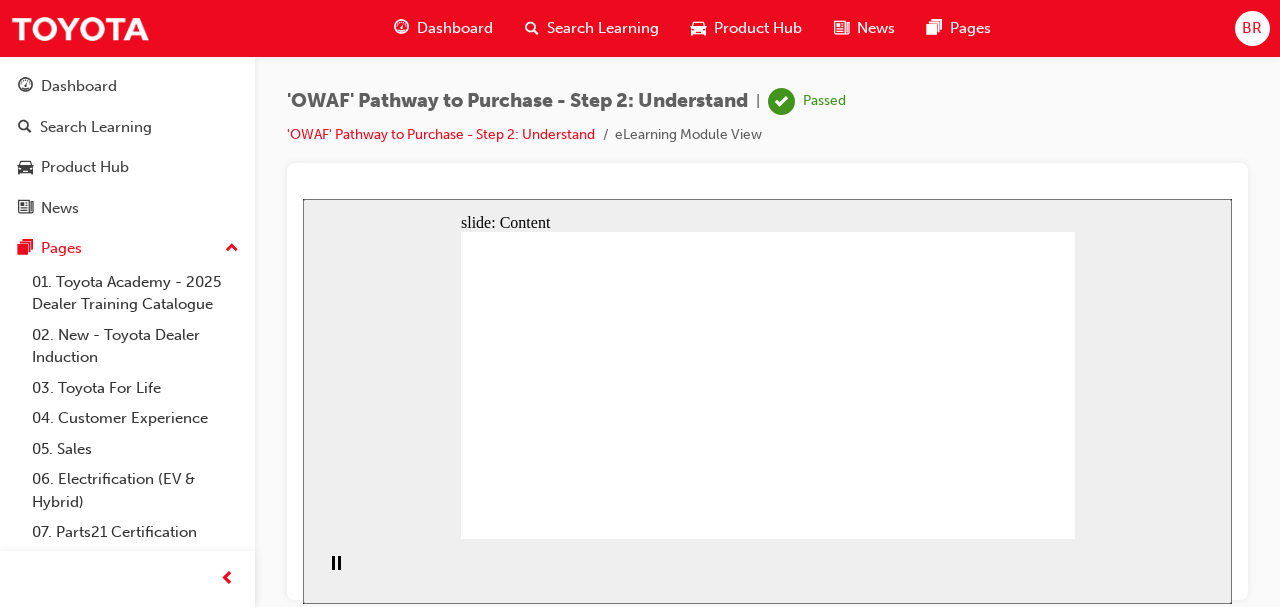 click 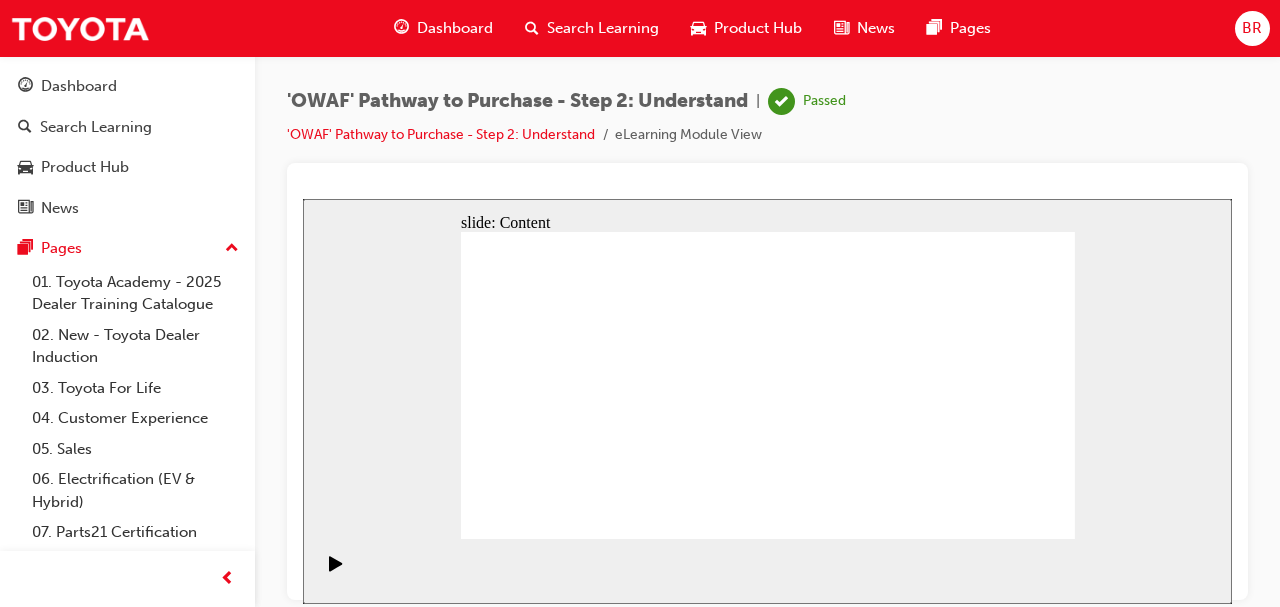 click 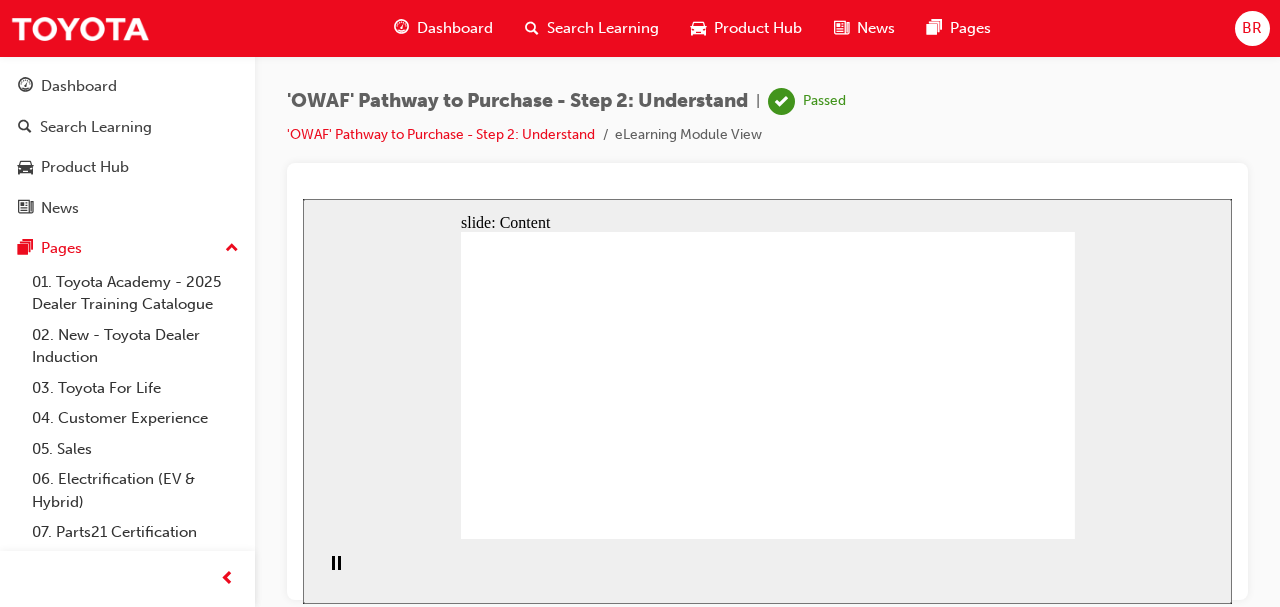click at bounding box center (767, 381) 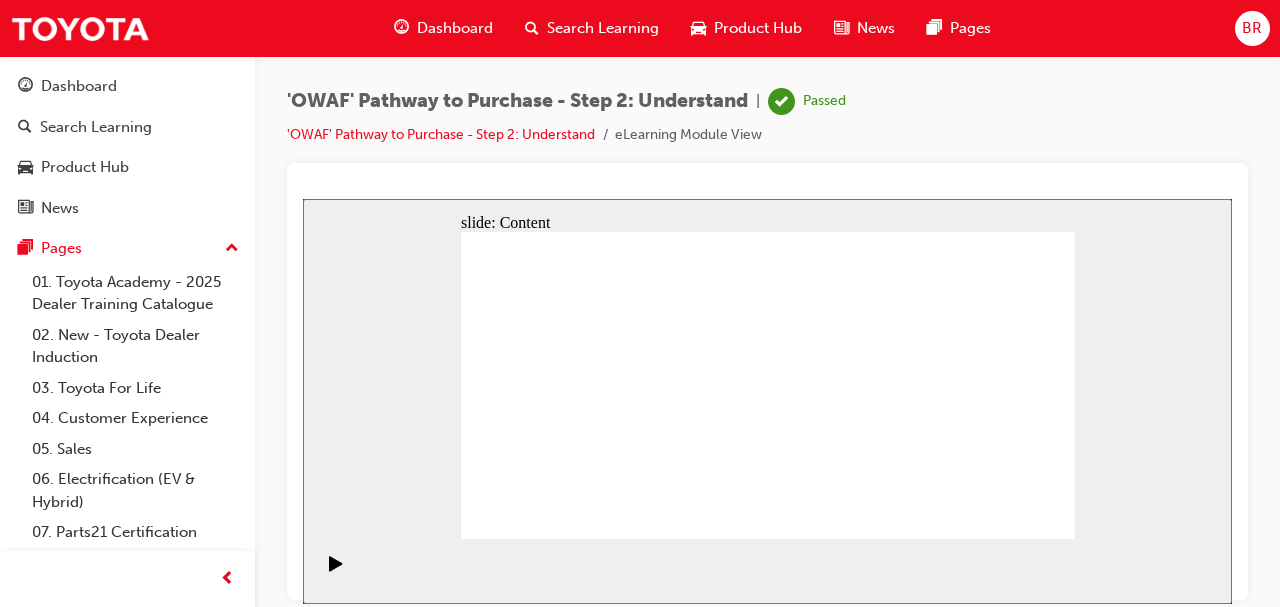 click 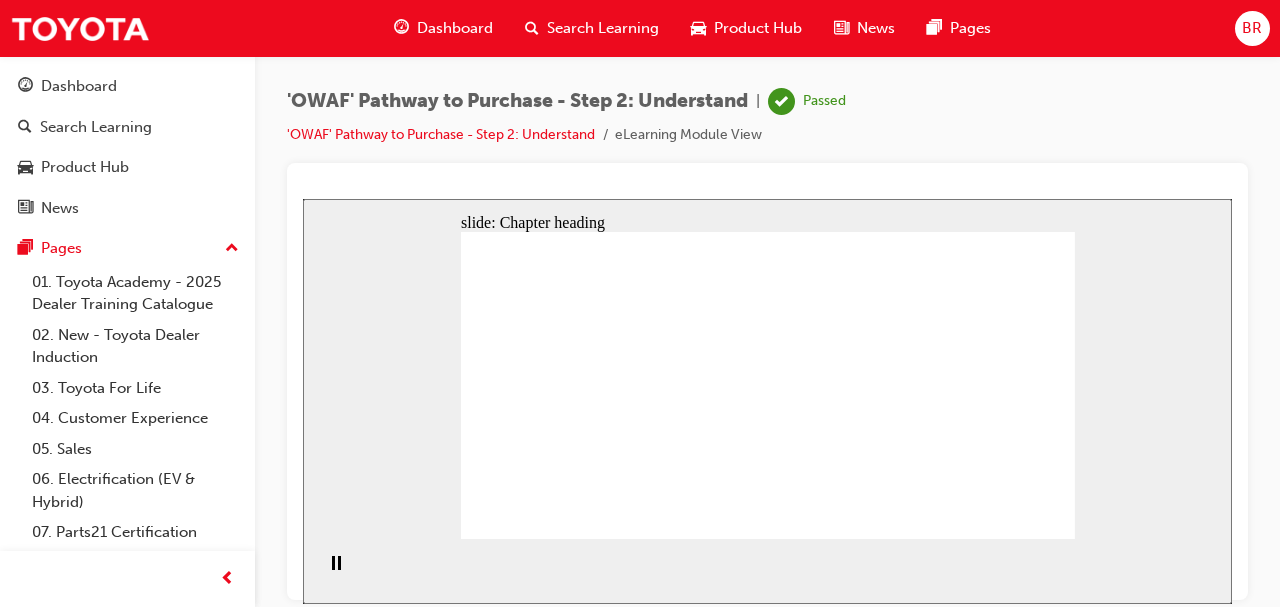 click 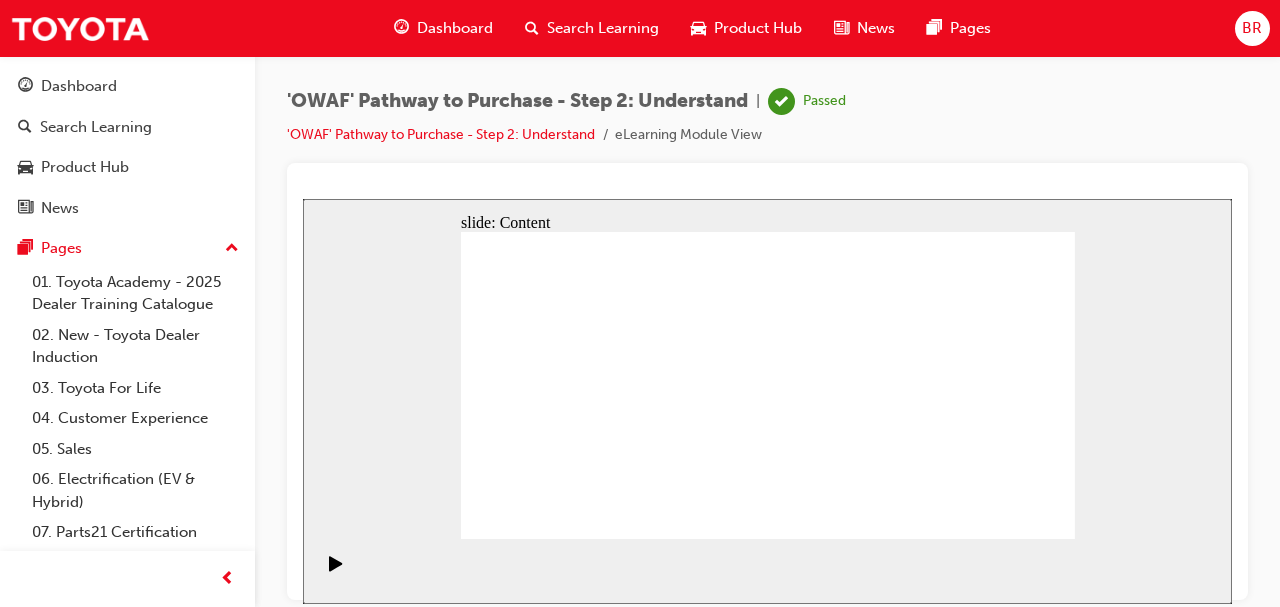 click 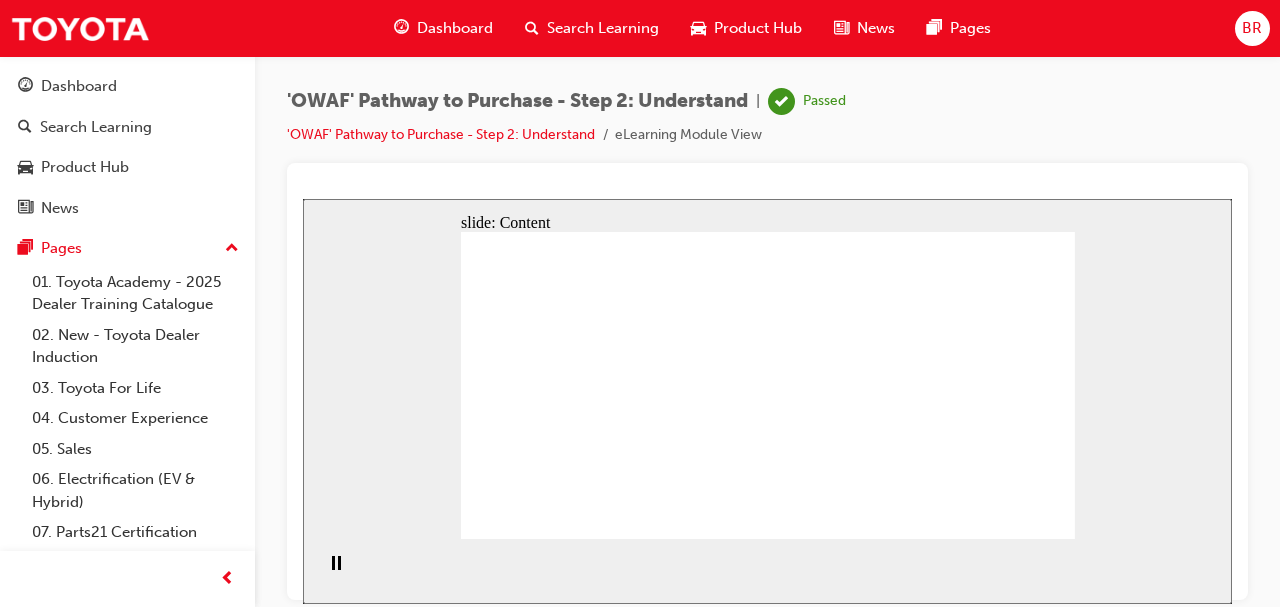 click at bounding box center (767, 189) 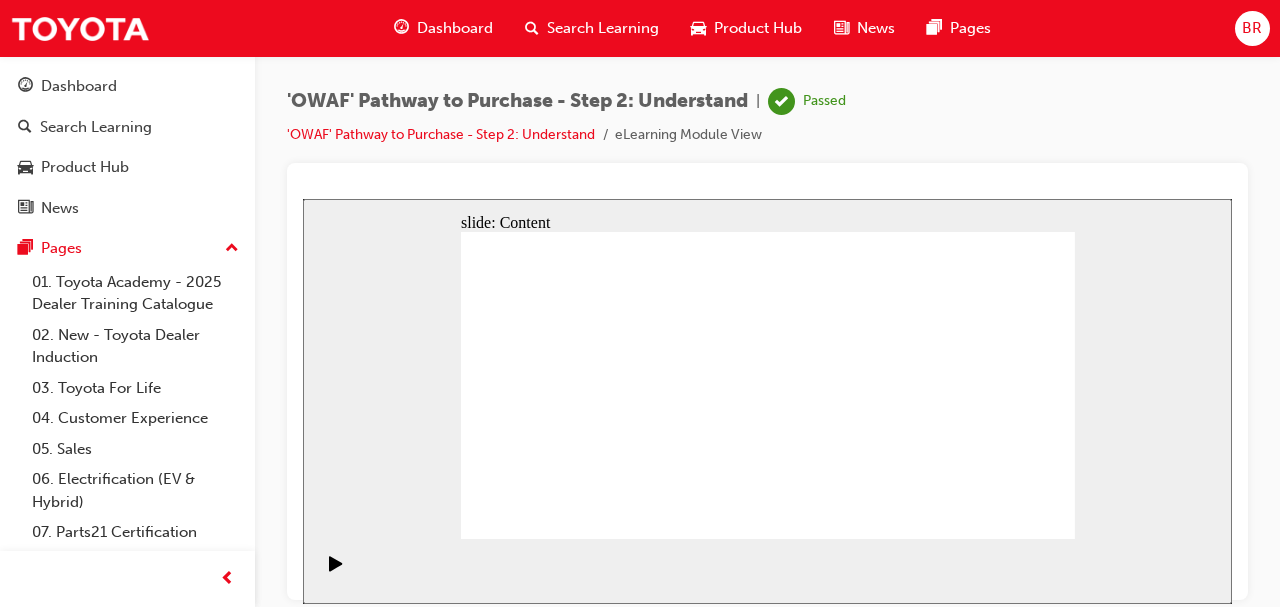 click at bounding box center [767, 381] 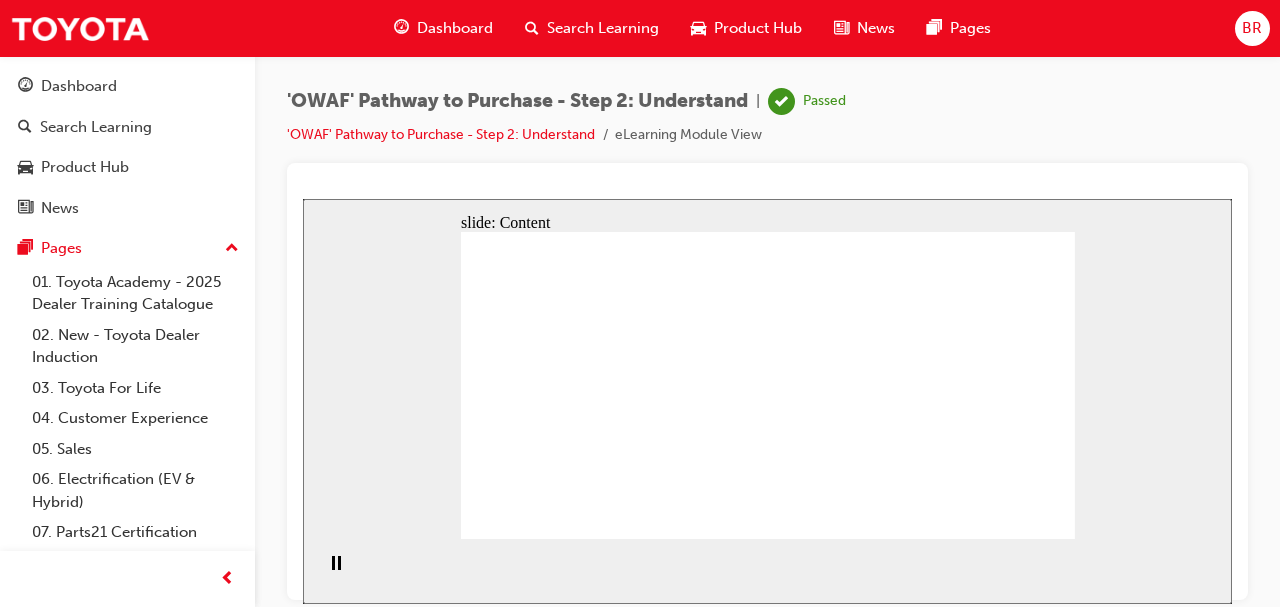 click at bounding box center (767, 381) 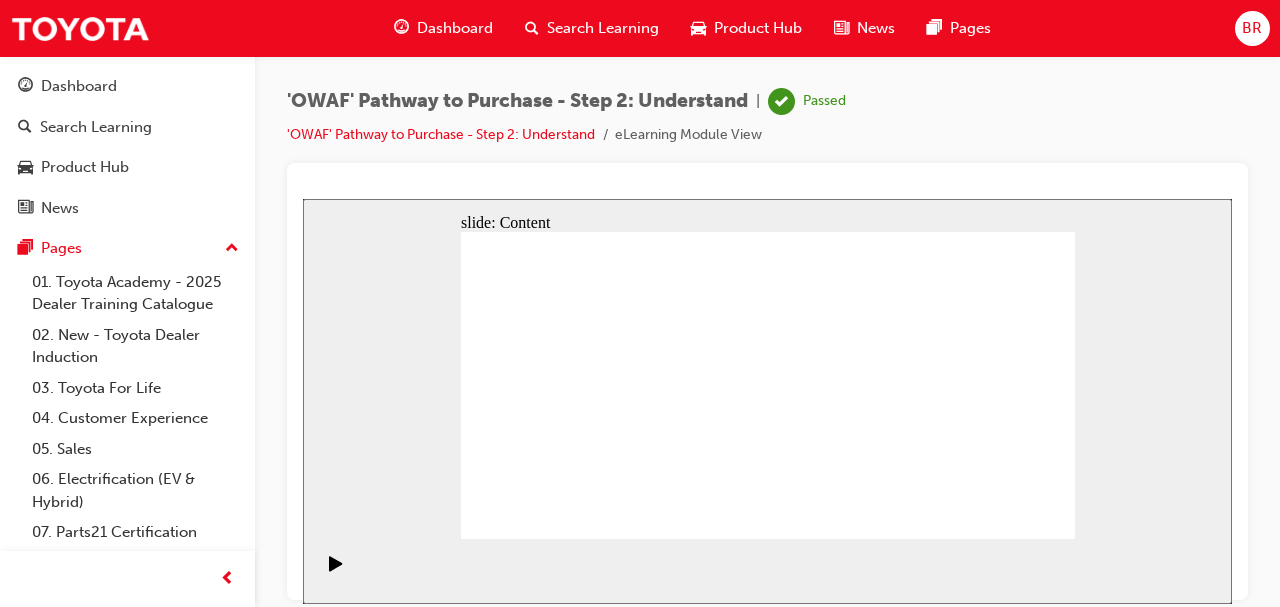 click 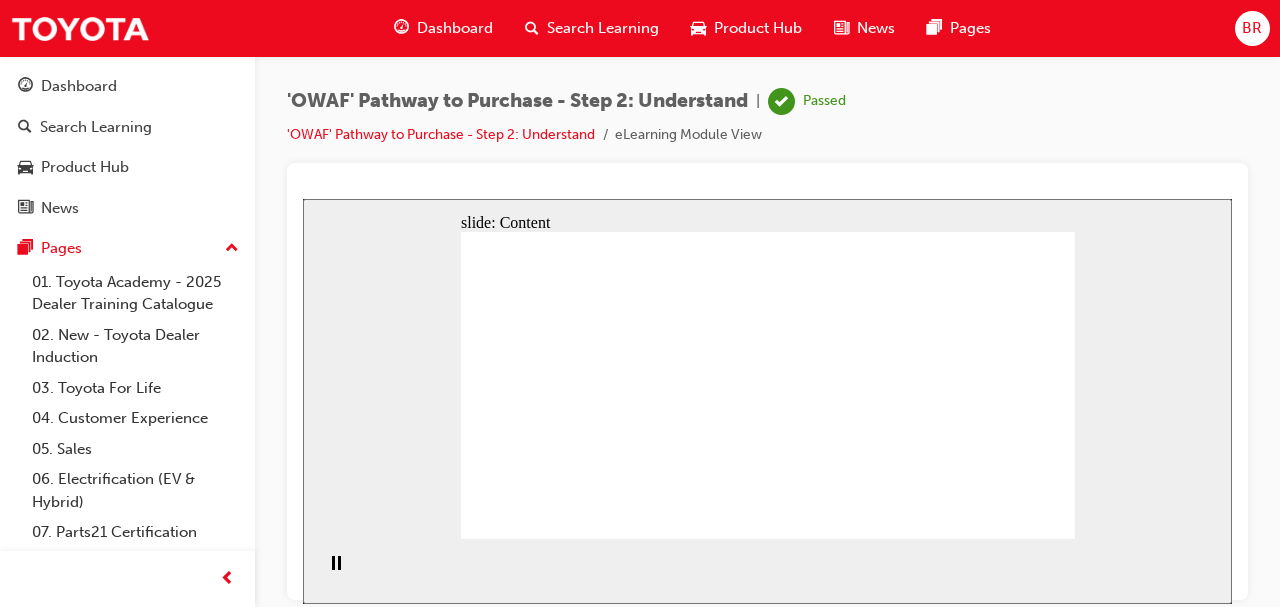click 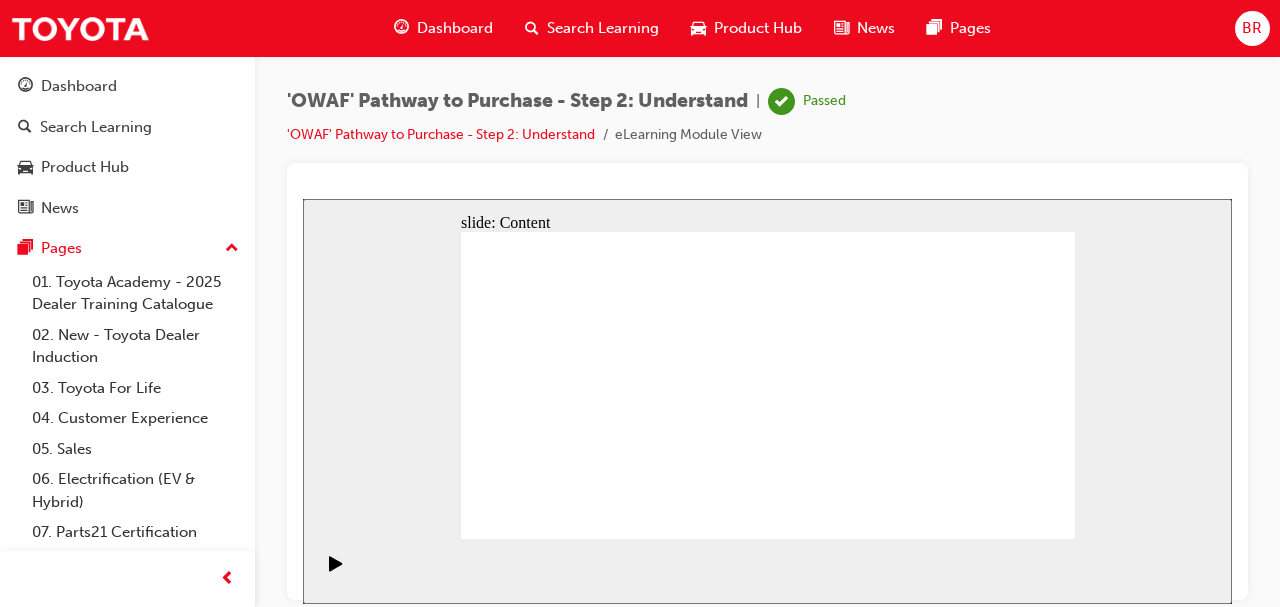 click 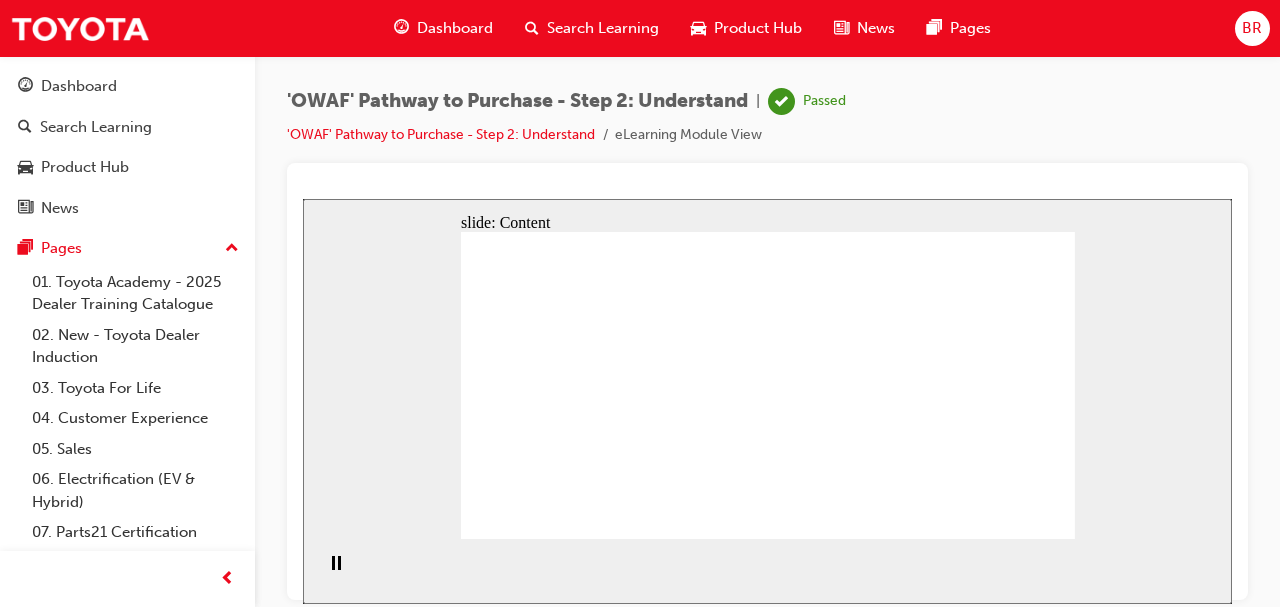 click on "Playback Speed
2
1.75
1.5
1.25 Normal" at bounding box center (767, 570) 